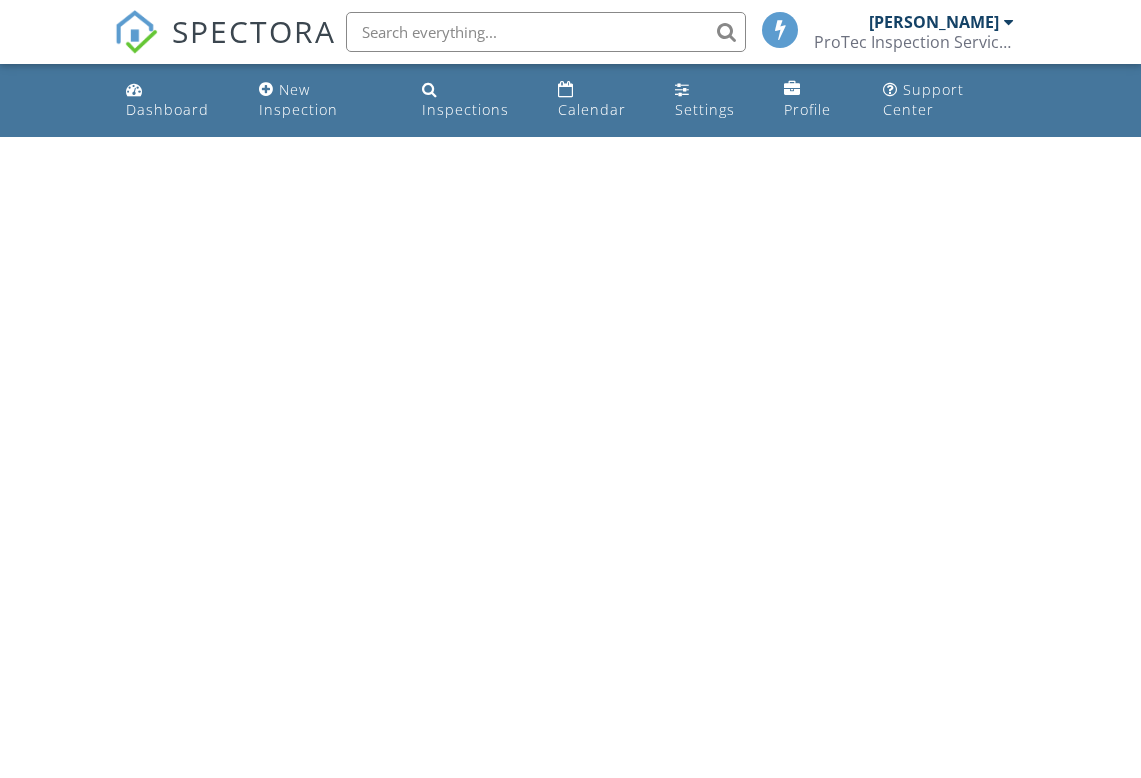 scroll, scrollTop: 0, scrollLeft: 0, axis: both 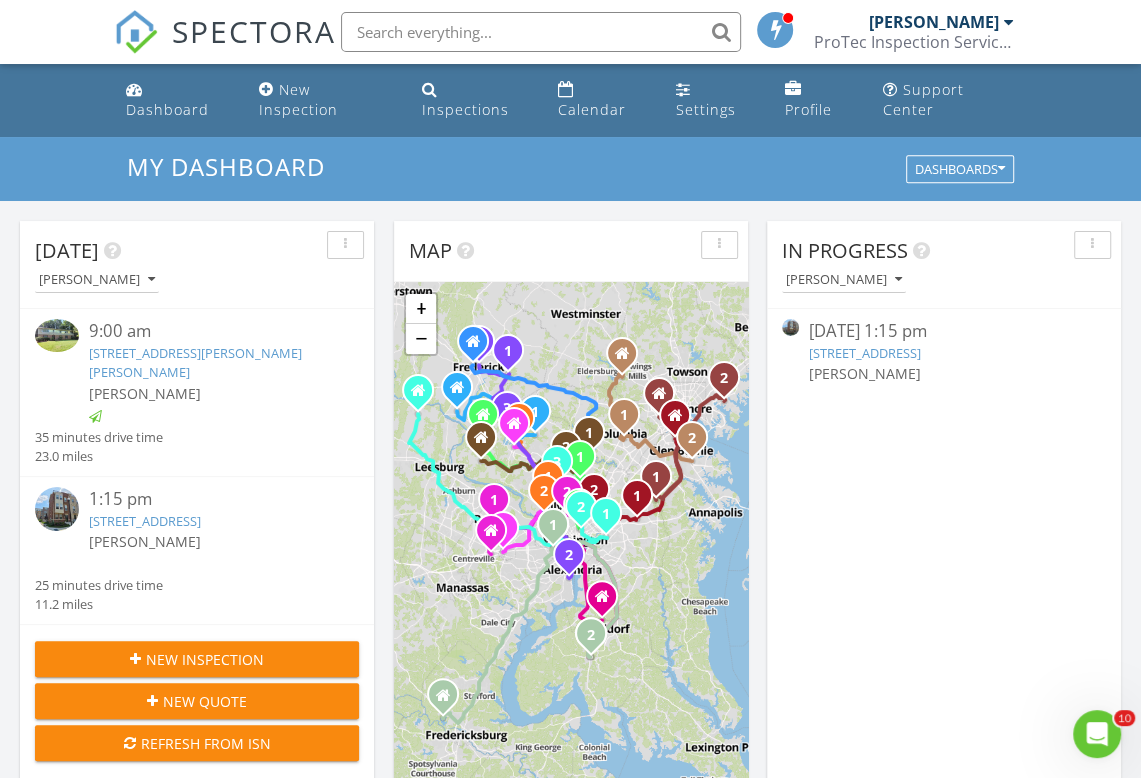 click at bounding box center (57, 509) 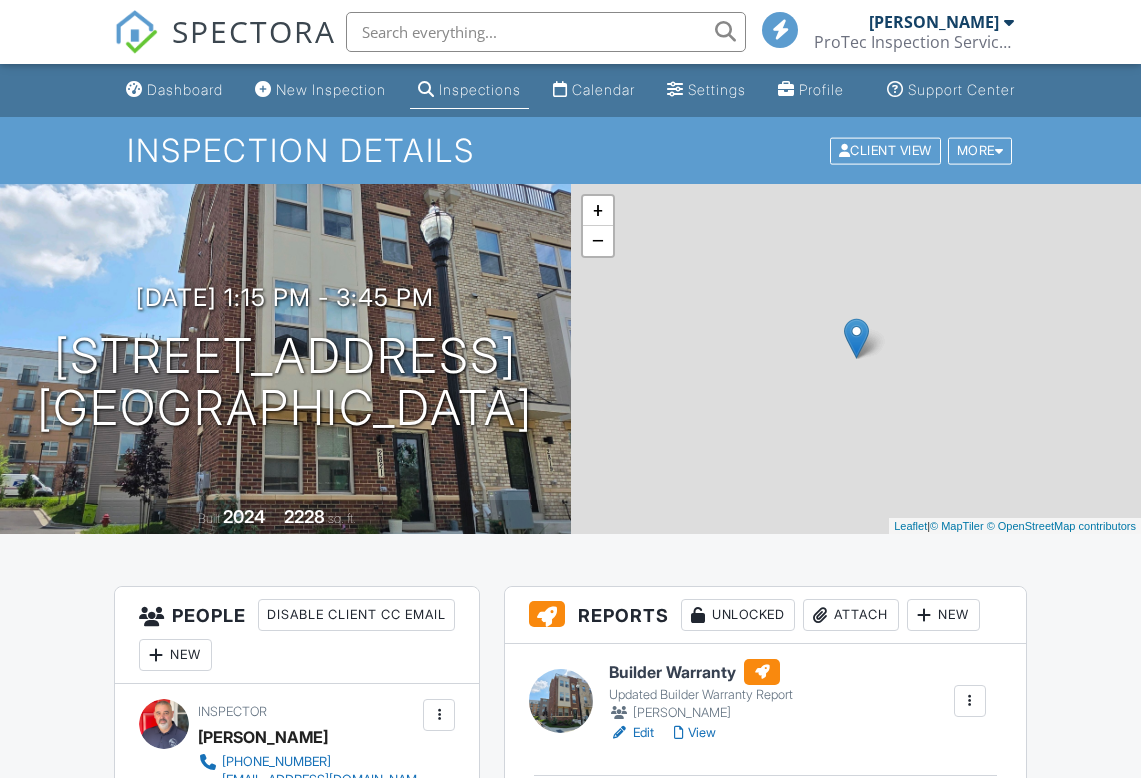 scroll, scrollTop: 0, scrollLeft: 0, axis: both 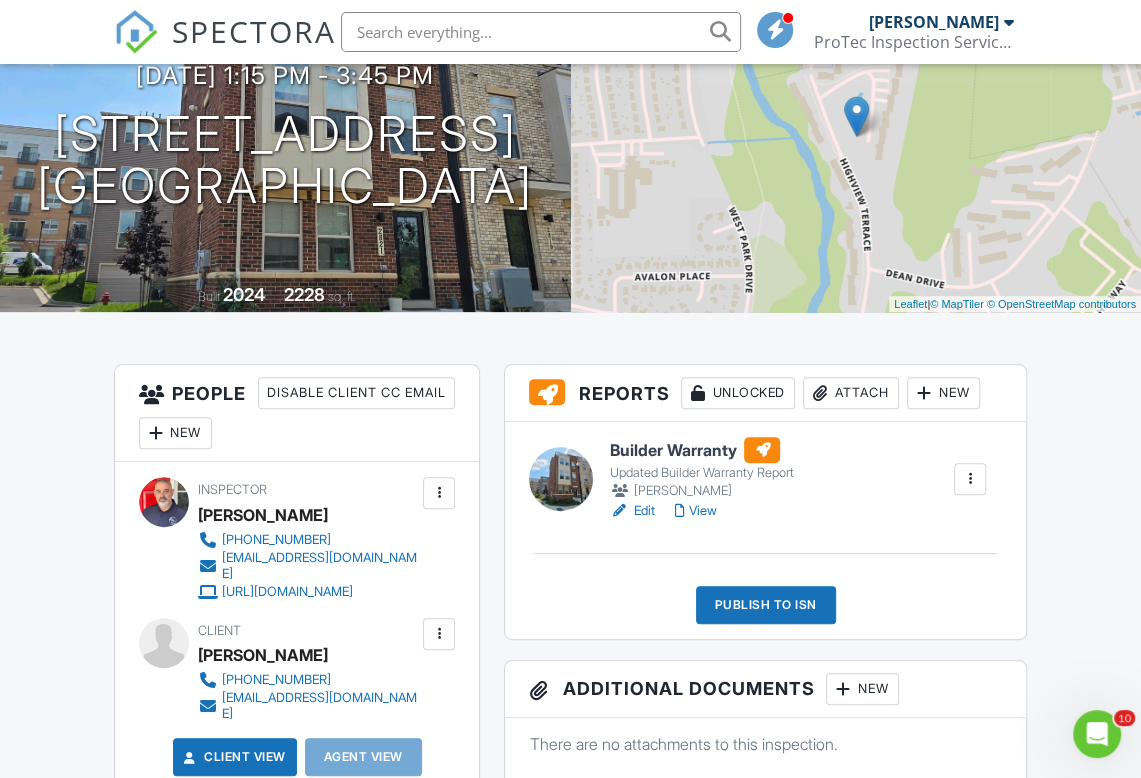 click on "New" at bounding box center [943, 393] 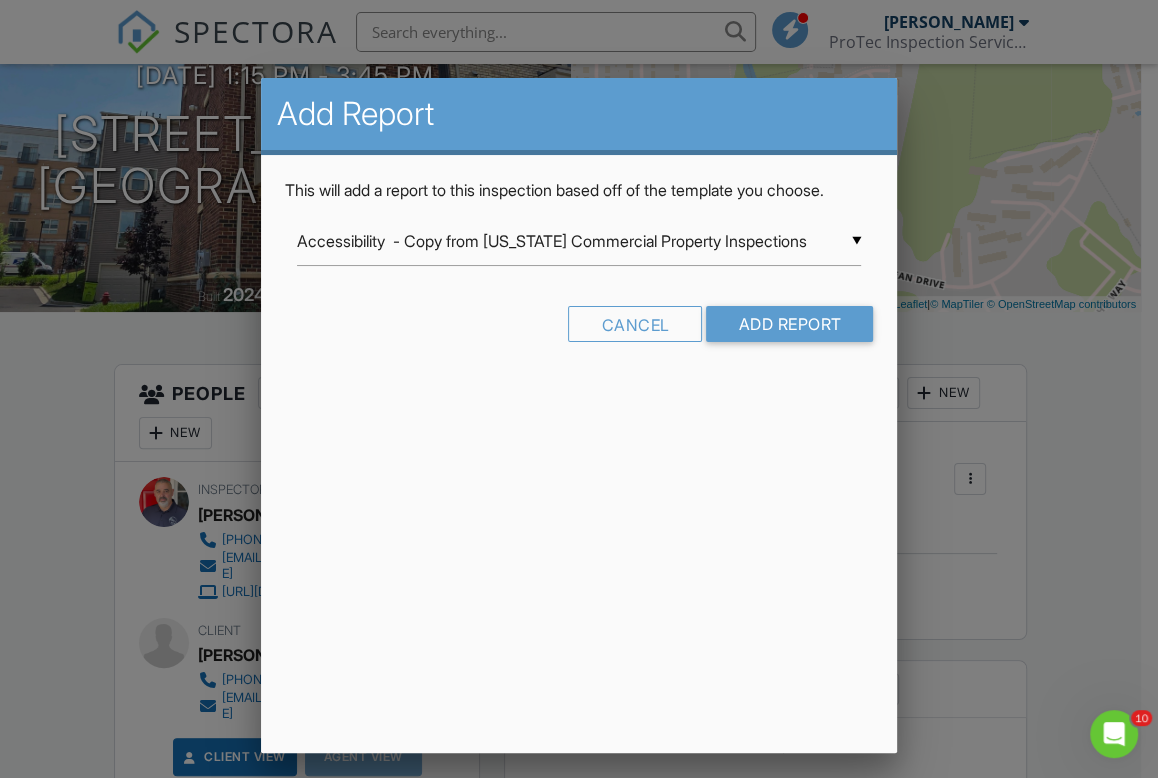 click on "▼ Accessibility  - Copy from Arizona Commercial Property Inspections Accessibility  - Copy from Arizona Commercial Property Inspections Commercial Inspection - Non-PCA (ASHI) 1.0 Commercial Inspection - PCA (ASTM) Four Point Insurance Summary Level 2 Chimney Inspection Mold 1.0 Partial 1.0 PestX - Termite, Pest, and Rodent Evaluation Pool 1.0 Pre-Drywall 1.0 Radiant "Multi-Family" Property Assessment from A Radiant Property Inspection Sewer 1.0 Updated Builder Warranty Report Updated Standard Home Inspection Report WDO 1.0 Z - Peak Mold BETA Accessibility  - Copy from Arizona Commercial Property Inspections
Commercial Inspection - Non-PCA (ASHI) 1.0
Commercial Inspection - PCA (ASTM)
Four Point Insurance Summary
Level 2 Chimney Inspection
Mold 1.0
Partial 1.0
PestX - Termite, Pest, and Rodent Evaluation
Pool 1.0
Pre-Drywall 1.0
Radiant "Multi-Family" Property Assessment from A Radiant Property Inspection
Sewer 1.0
Updated Builder Warranty Report
WDO 1.0
Z - Peak Mold BETA" at bounding box center (579, 241) 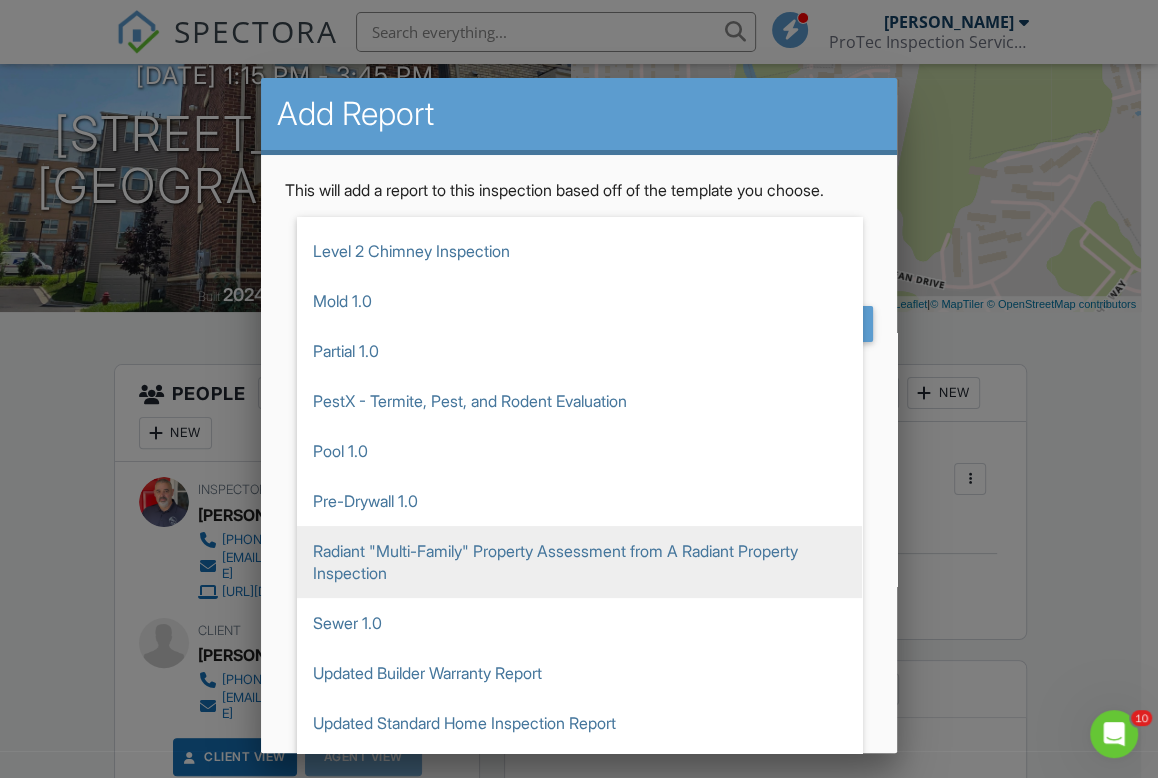 scroll, scrollTop: 260, scrollLeft: 0, axis: vertical 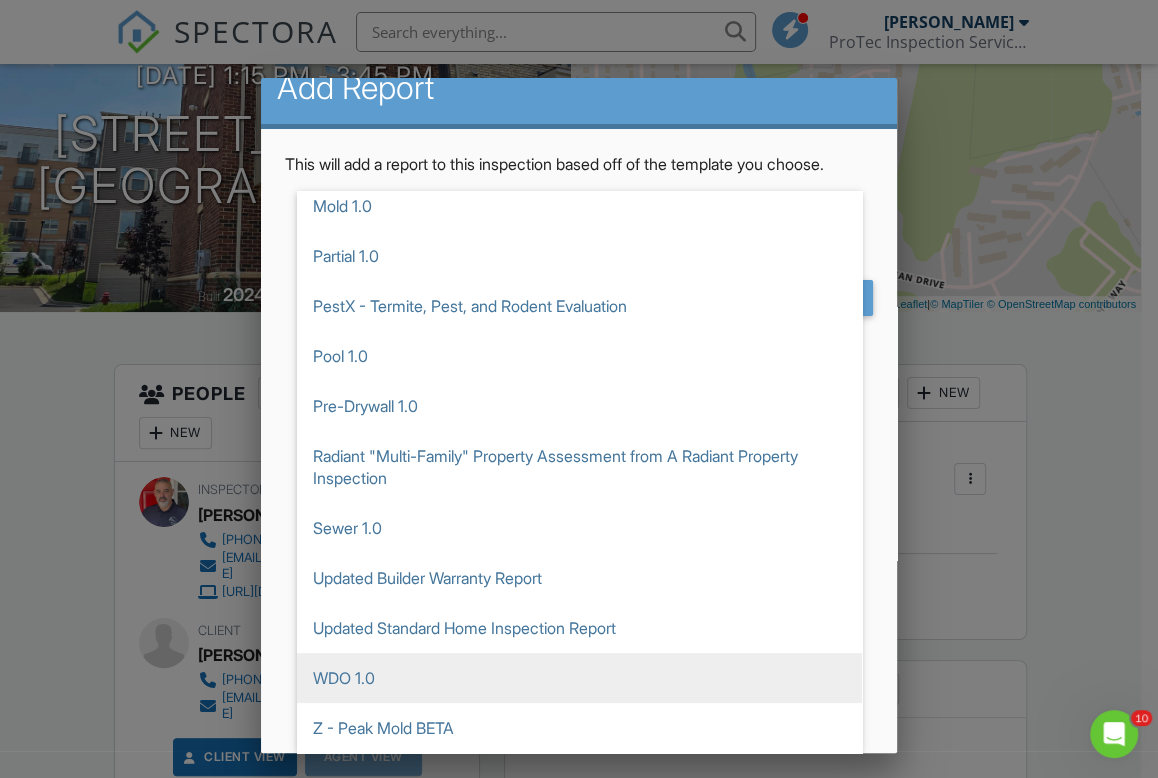 click on "WDO 1.0" at bounding box center (579, 678) 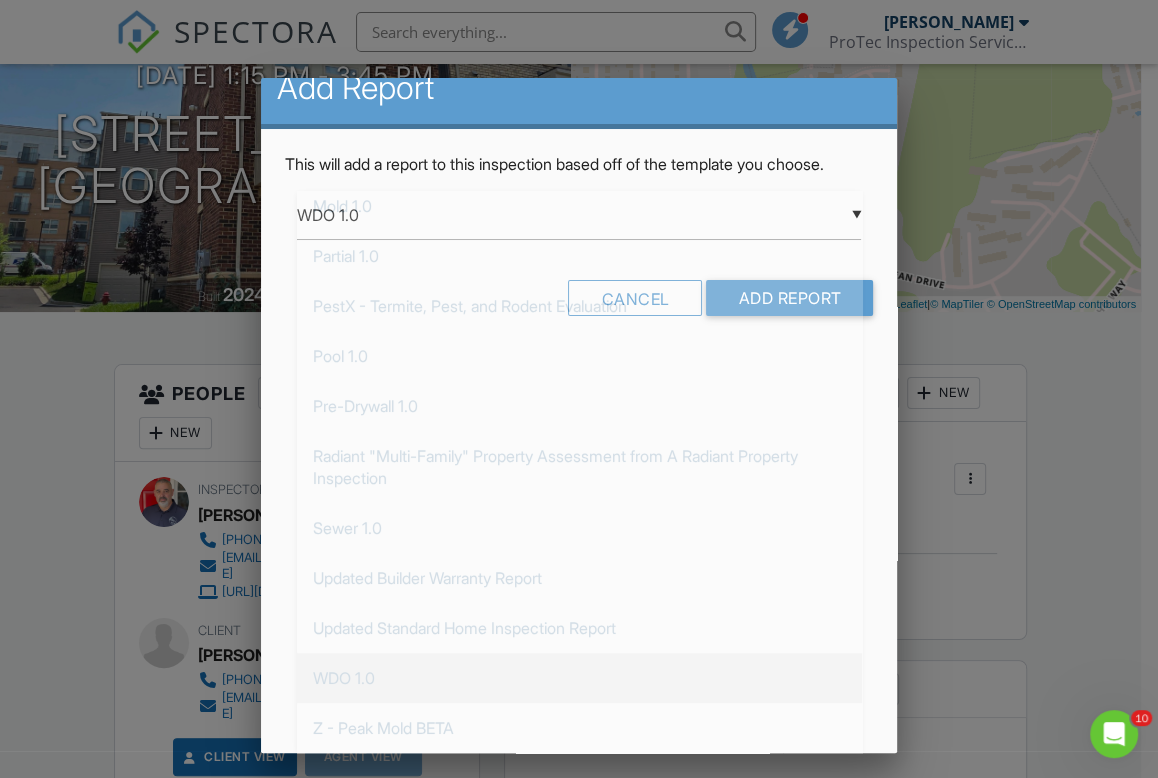 scroll, scrollTop: 0, scrollLeft: 0, axis: both 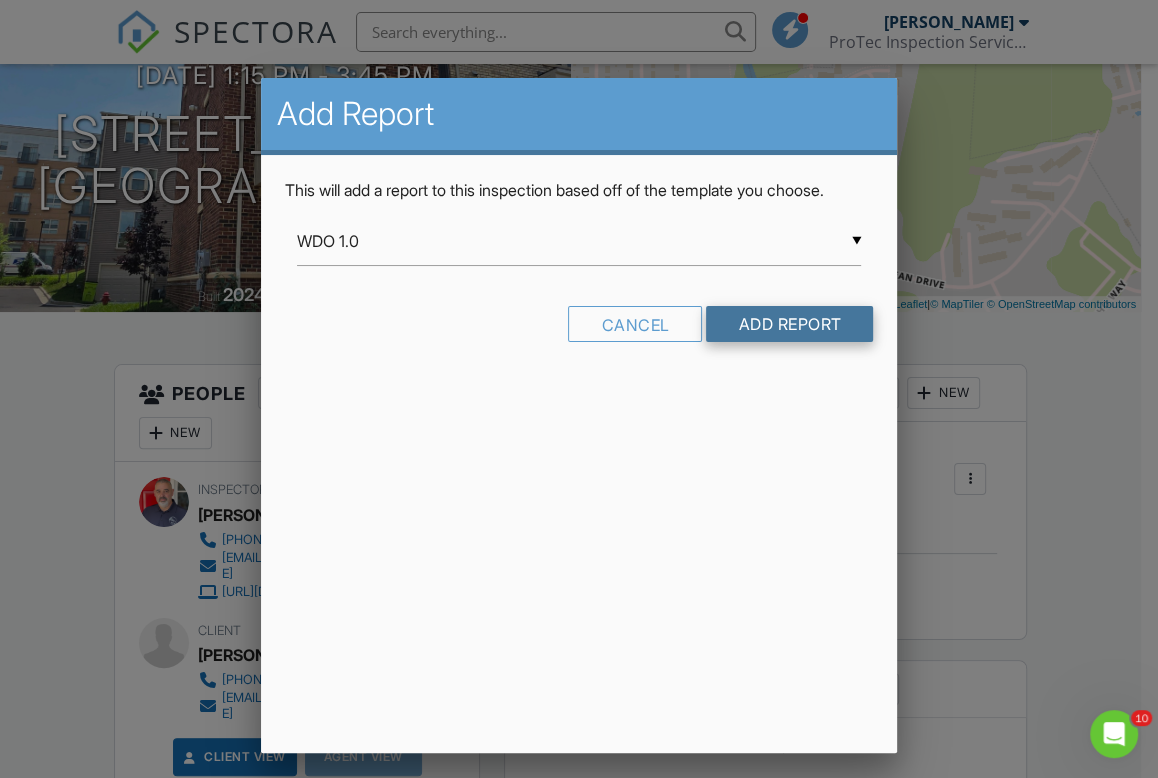 click on "Add Report" at bounding box center (789, 324) 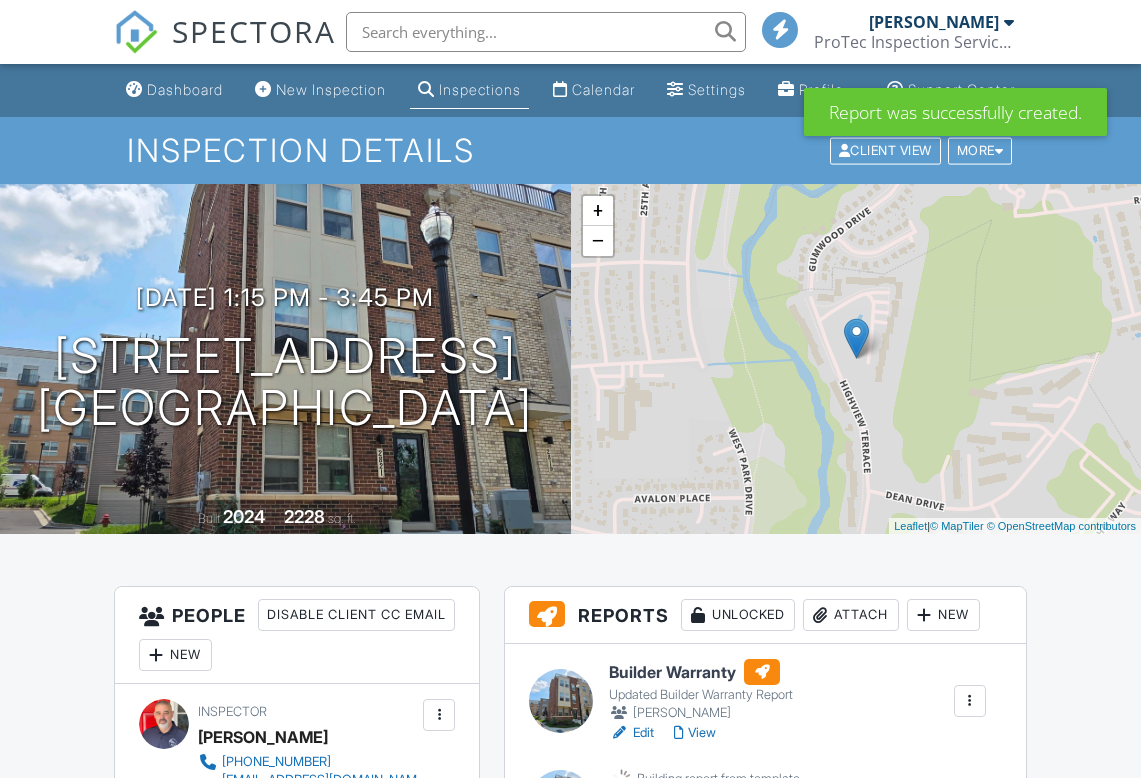 scroll, scrollTop: 0, scrollLeft: 0, axis: both 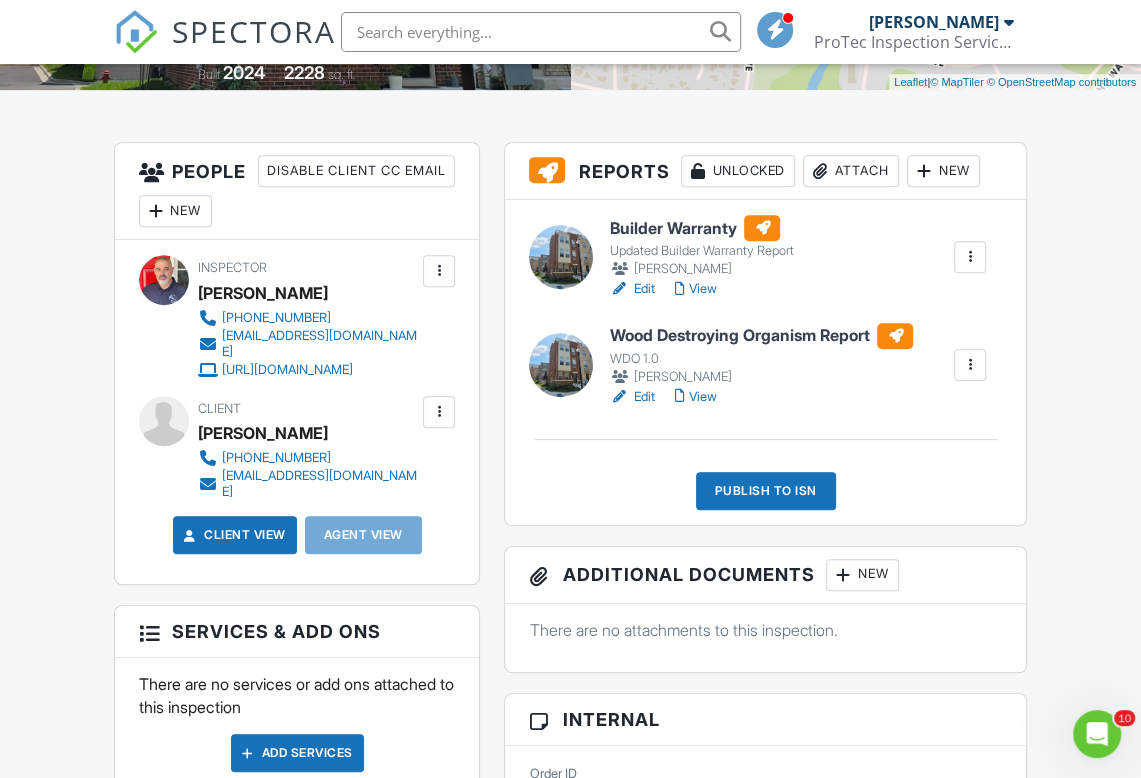 click at bounding box center (561, 365) 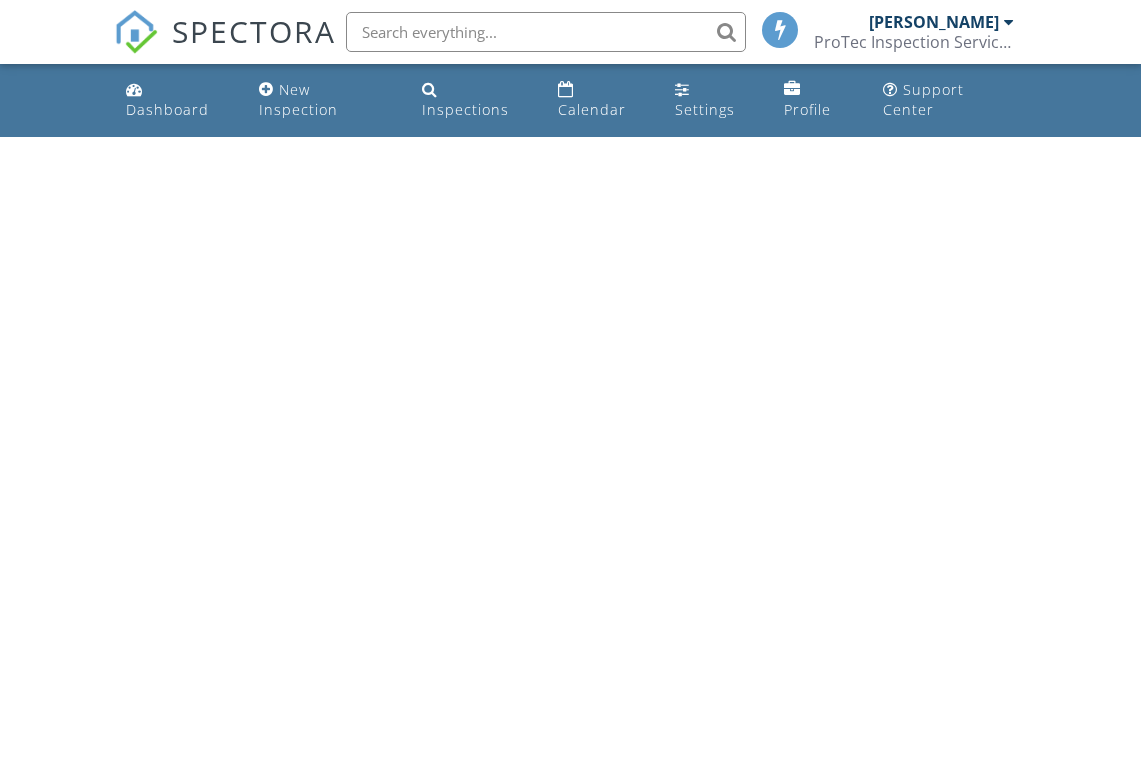 scroll, scrollTop: 0, scrollLeft: 0, axis: both 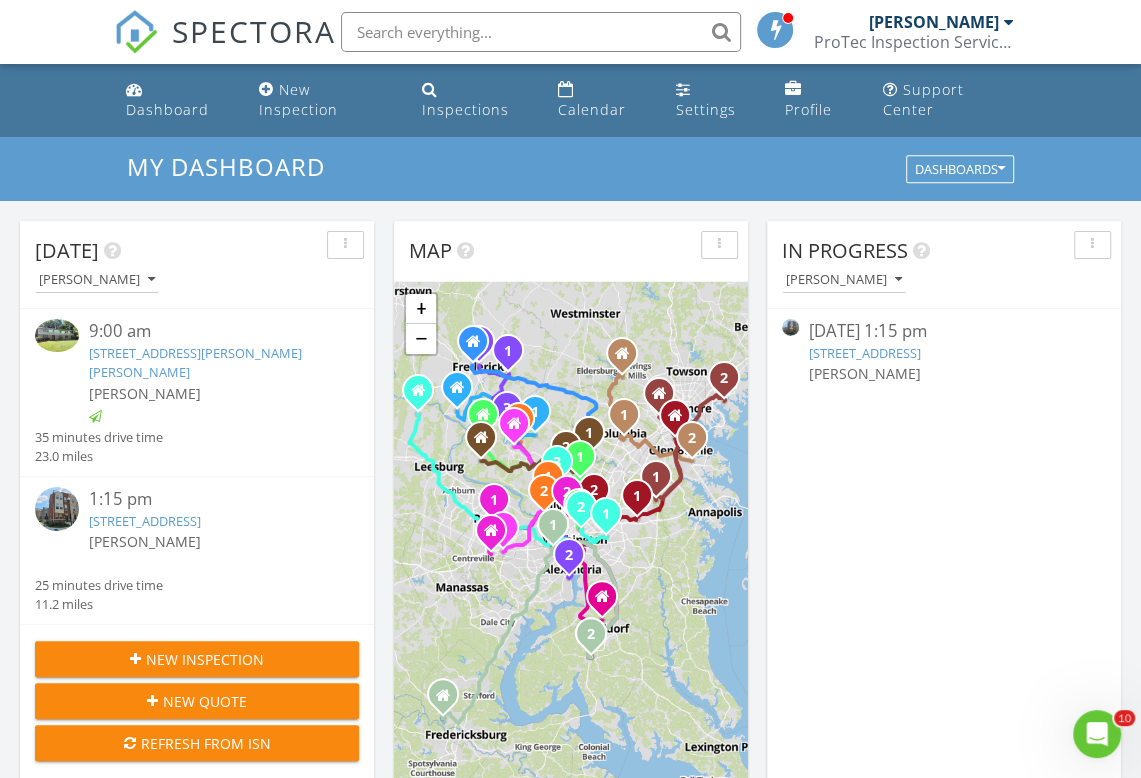 click at bounding box center (57, 509) 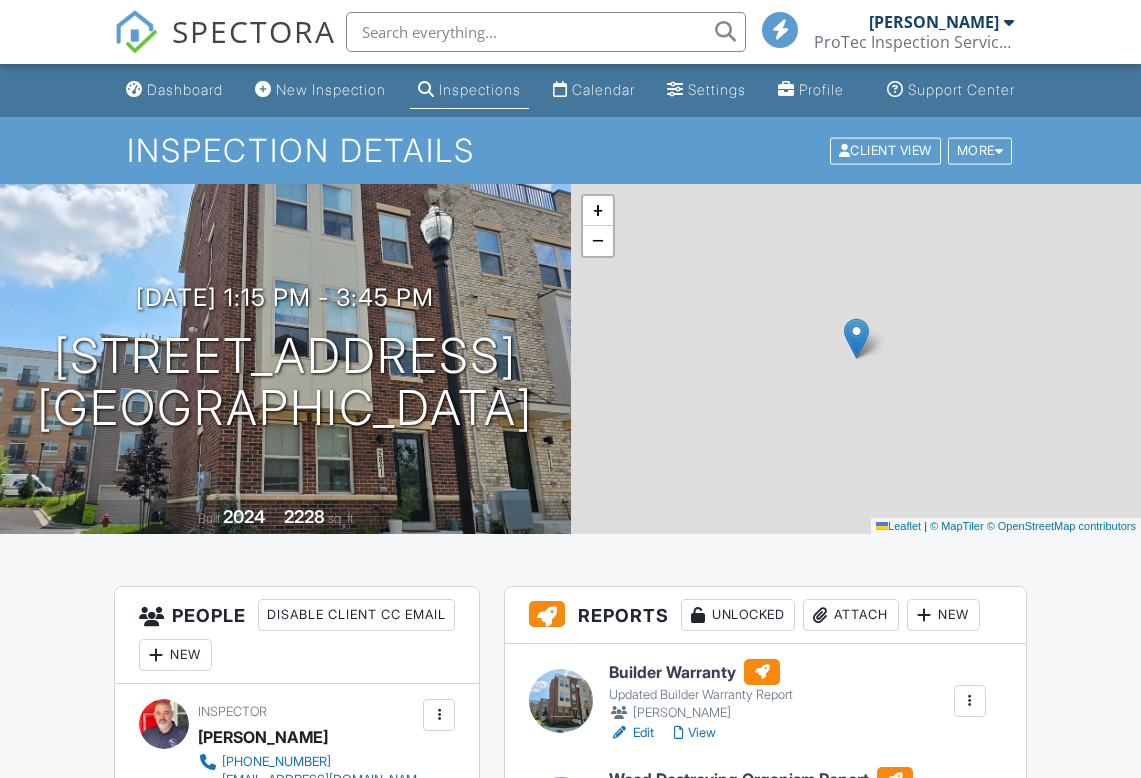 scroll, scrollTop: 0, scrollLeft: 0, axis: both 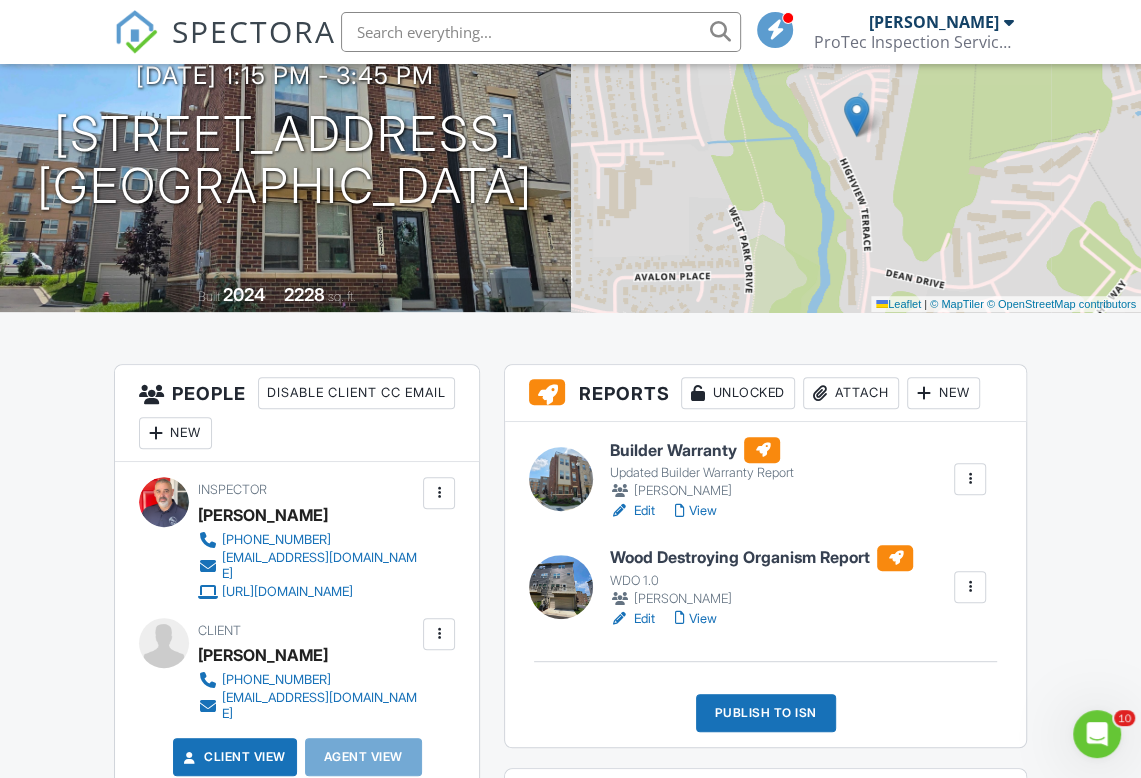 click on "Publish to ISN" at bounding box center [766, 713] 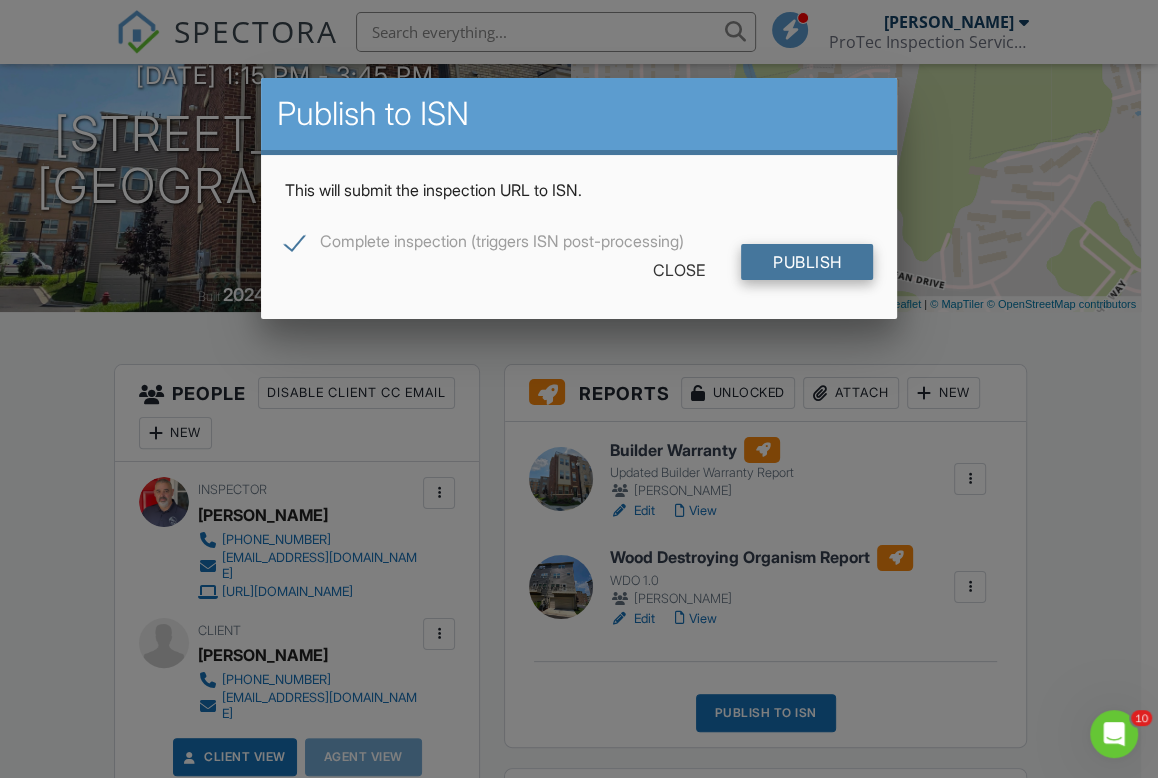 click on "Publish" at bounding box center [807, 262] 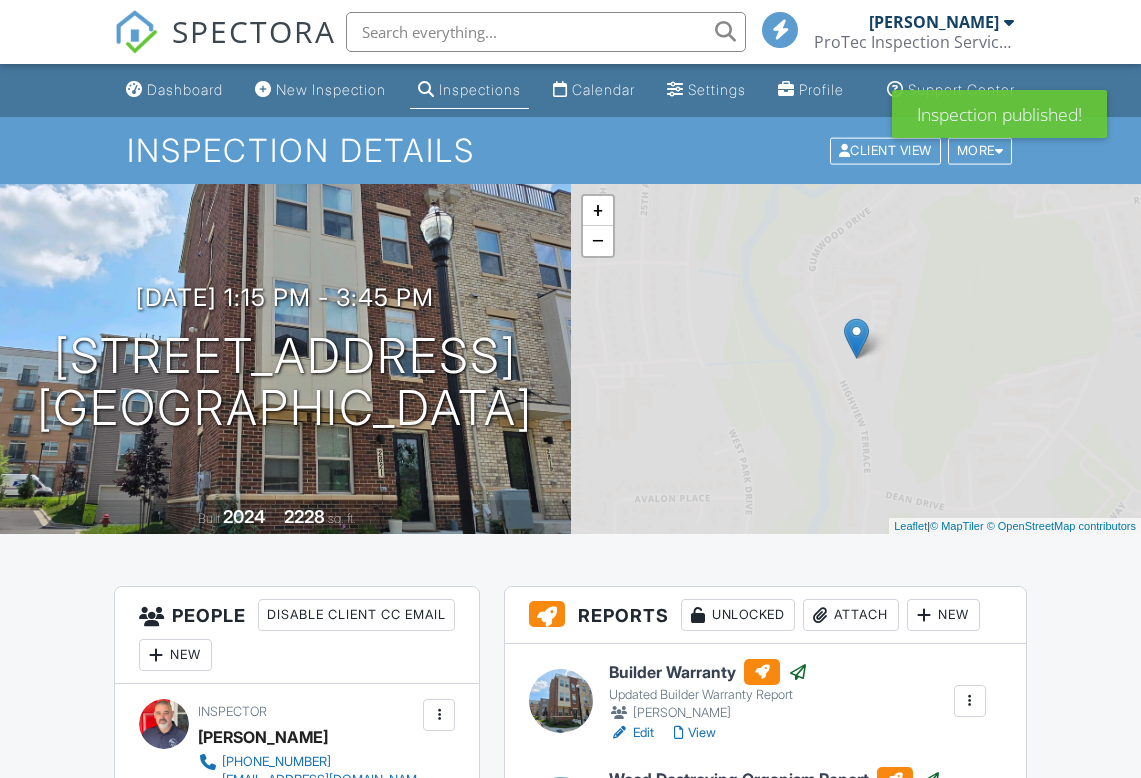 scroll, scrollTop: 0, scrollLeft: 0, axis: both 